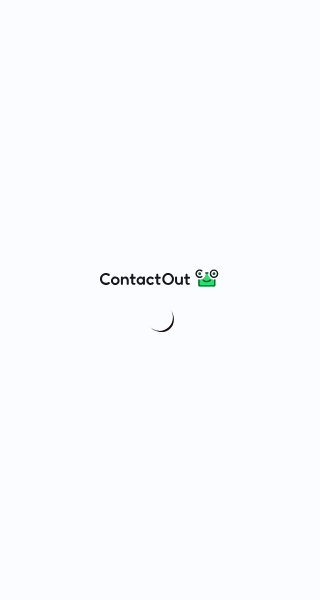scroll, scrollTop: 0, scrollLeft: 0, axis: both 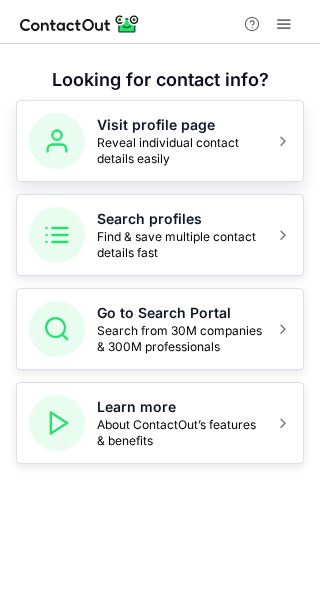 click on "Reveal individual contact details easily" at bounding box center (180, 151) 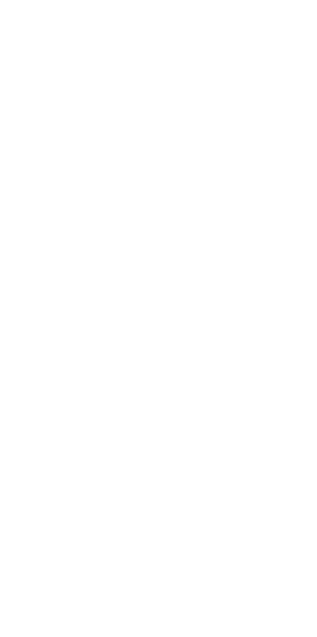 scroll, scrollTop: 0, scrollLeft: 0, axis: both 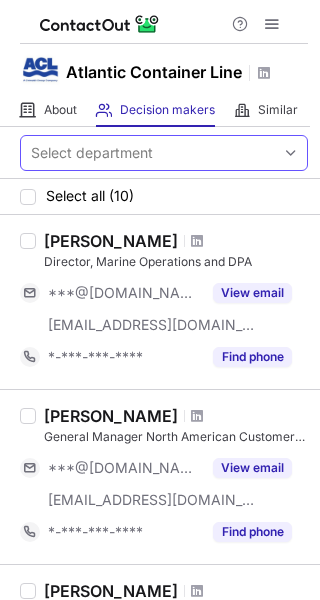 click on "Select department" at bounding box center (148, 153) 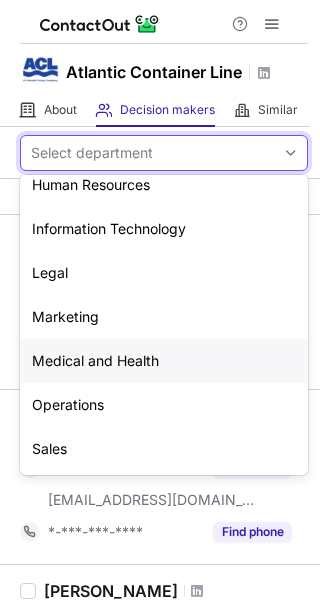 scroll, scrollTop: 0, scrollLeft: 0, axis: both 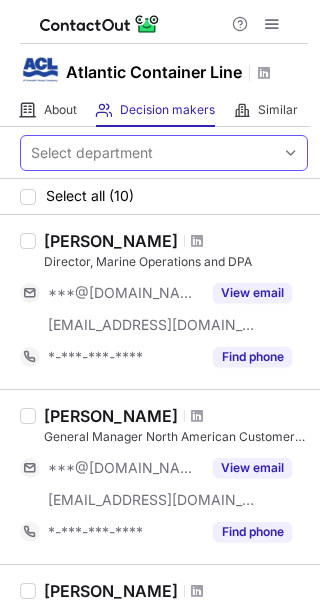 click on "Select department" at bounding box center (148, 153) 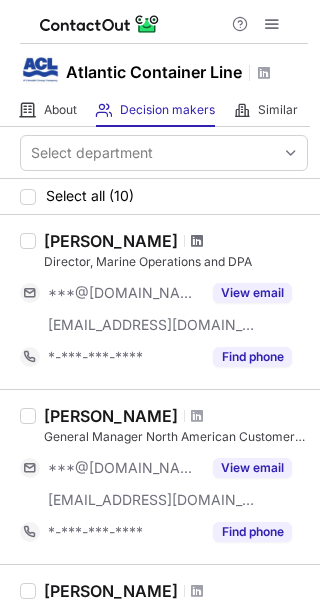 click at bounding box center (197, 241) 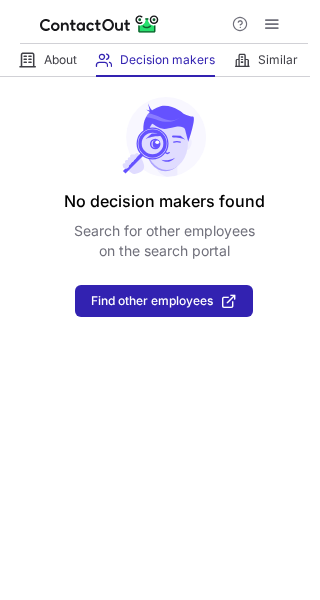 scroll, scrollTop: 0, scrollLeft: 0, axis: both 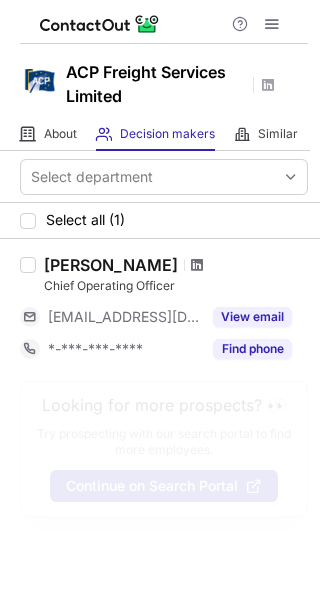 click at bounding box center [197, 265] 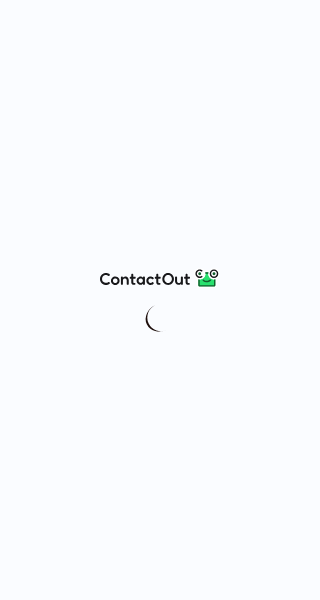 scroll, scrollTop: 0, scrollLeft: 0, axis: both 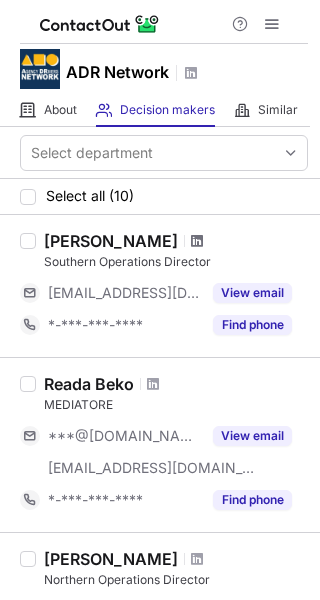 click at bounding box center (197, 241) 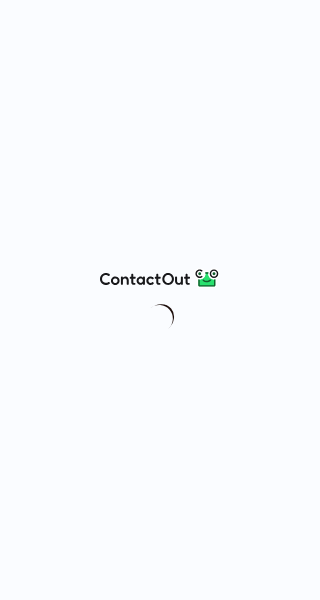 scroll, scrollTop: 0, scrollLeft: 0, axis: both 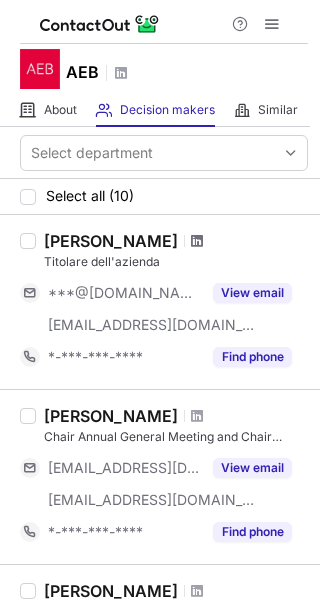 click at bounding box center (197, 241) 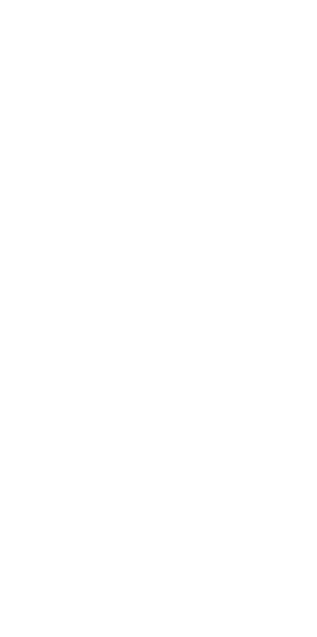 scroll, scrollTop: 0, scrollLeft: 0, axis: both 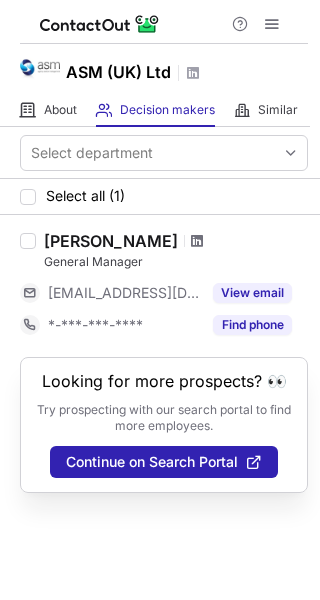 click at bounding box center (197, 241) 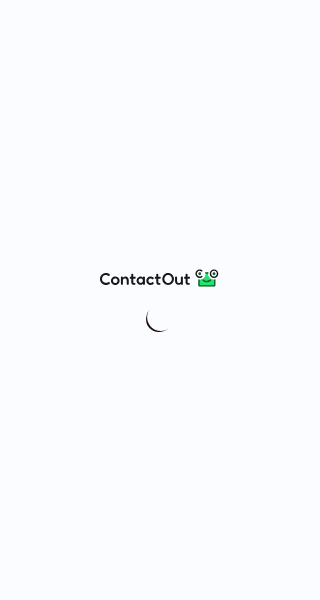 scroll, scrollTop: 0, scrollLeft: 0, axis: both 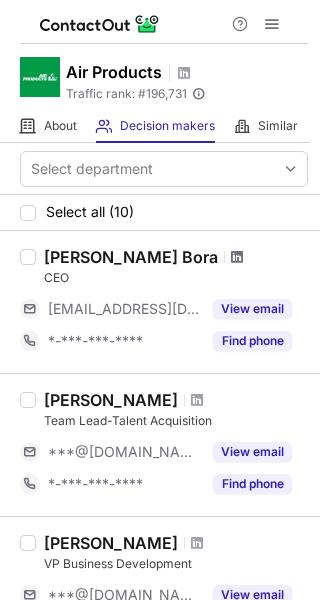 click at bounding box center (237, 257) 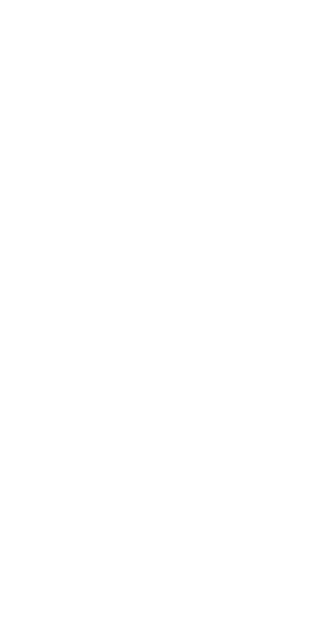 scroll, scrollTop: 0, scrollLeft: 0, axis: both 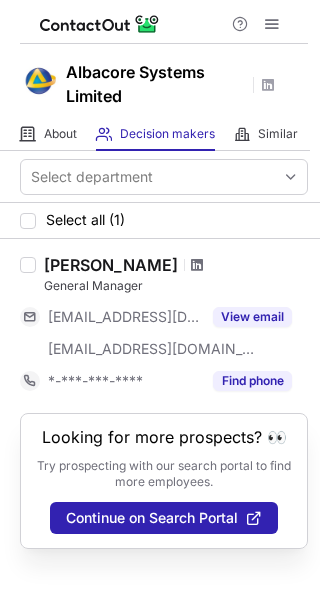 click at bounding box center [197, 265] 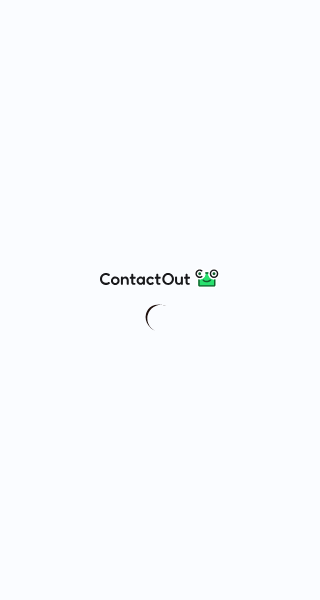 scroll, scrollTop: 0, scrollLeft: 0, axis: both 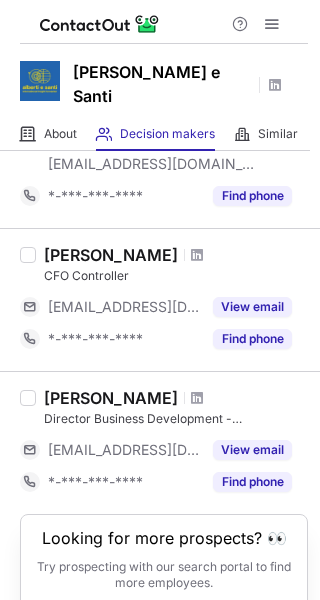 click at bounding box center [197, 255] 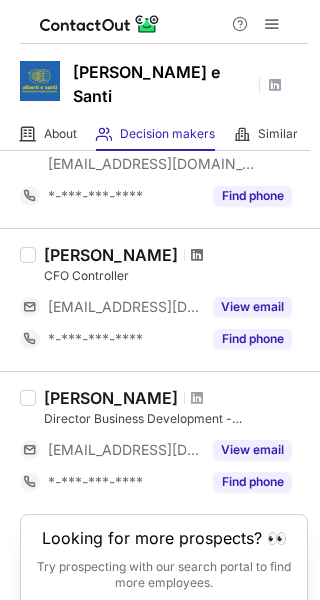 click at bounding box center [197, 255] 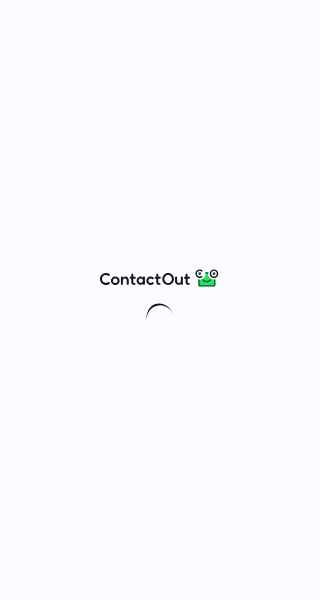 scroll, scrollTop: 0, scrollLeft: 0, axis: both 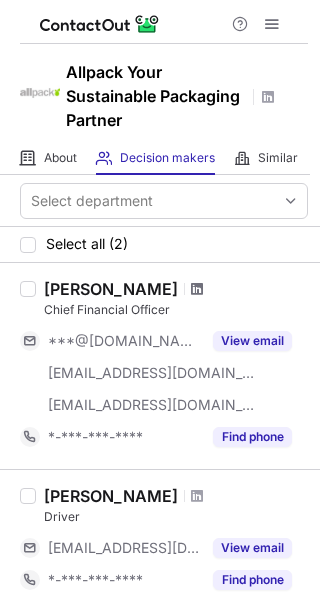 click at bounding box center (197, 289) 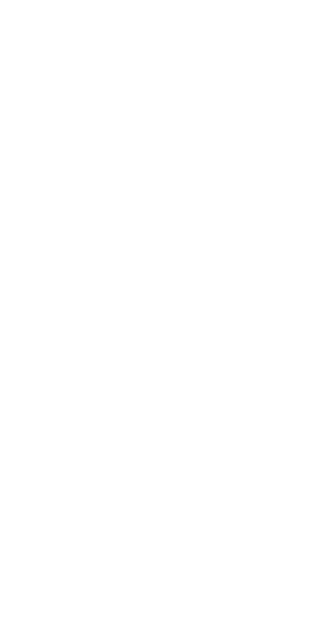 scroll, scrollTop: 0, scrollLeft: 0, axis: both 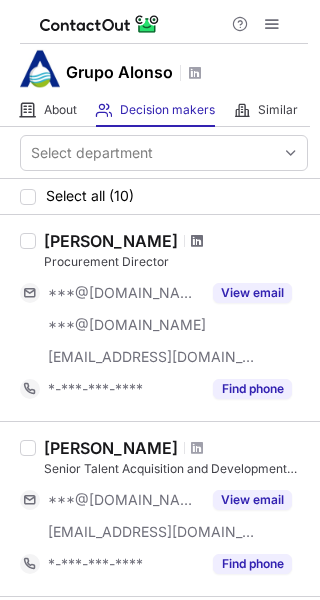 click at bounding box center [197, 241] 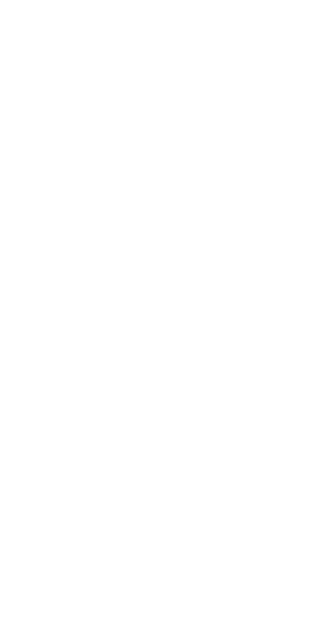 scroll, scrollTop: 0, scrollLeft: 0, axis: both 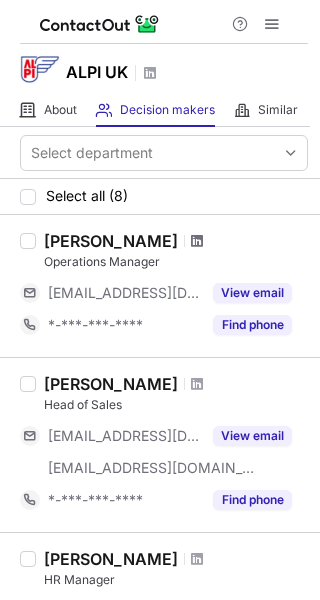 click at bounding box center [197, 241] 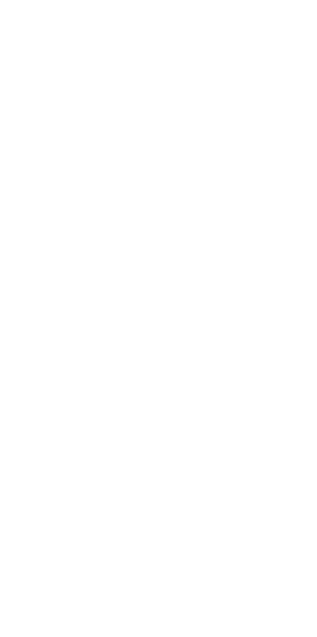 scroll, scrollTop: 0, scrollLeft: 0, axis: both 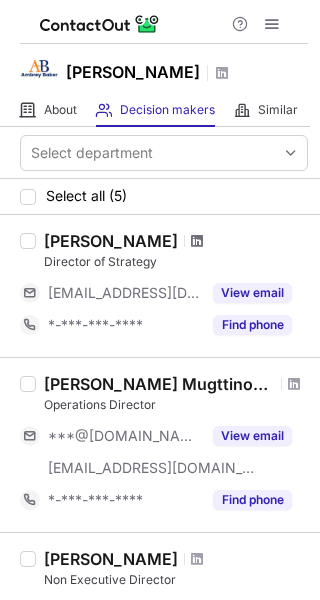click at bounding box center (197, 241) 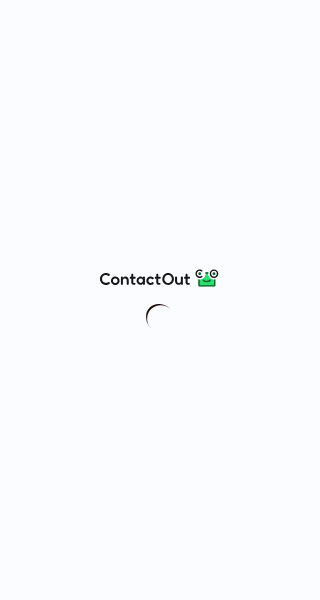 scroll, scrollTop: 0, scrollLeft: 0, axis: both 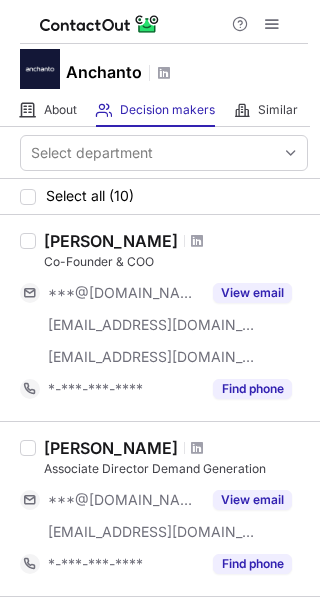 click at bounding box center (197, 241) 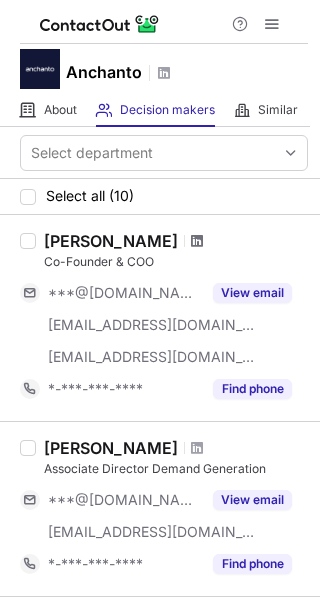 click at bounding box center (197, 241) 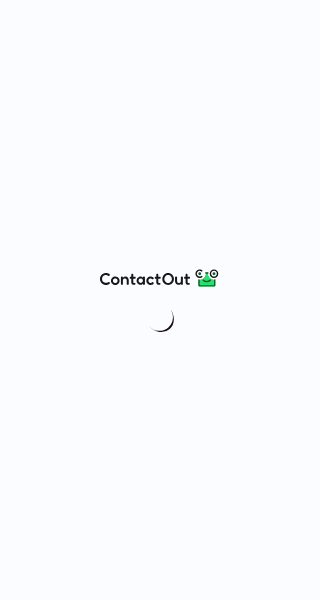 scroll, scrollTop: 0, scrollLeft: 0, axis: both 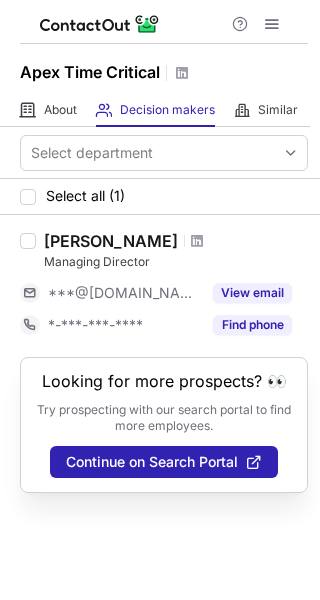 click at bounding box center [197, 241] 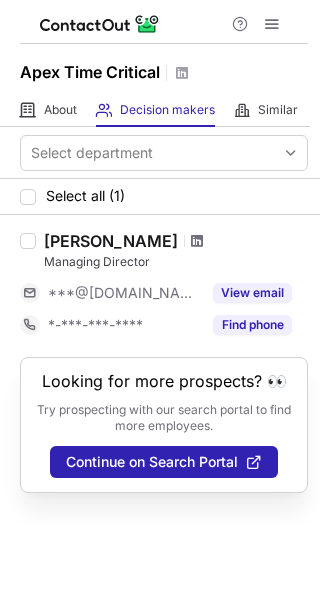 click at bounding box center [197, 241] 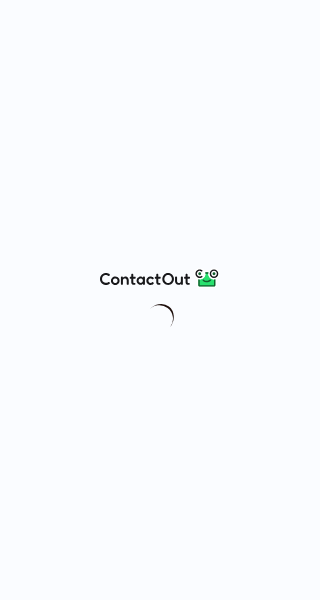 scroll, scrollTop: 0, scrollLeft: 0, axis: both 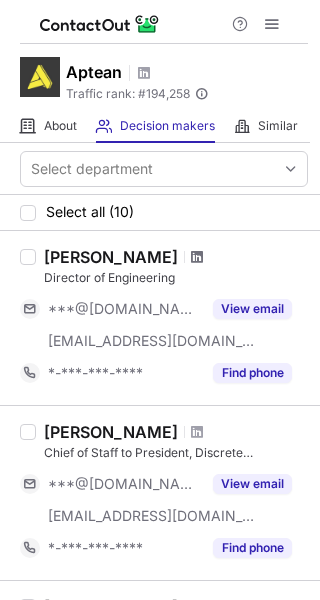 click at bounding box center [197, 257] 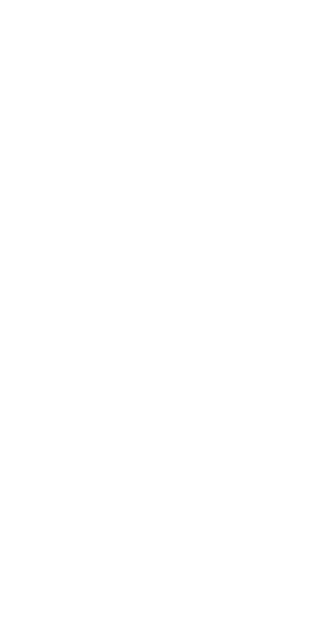 scroll, scrollTop: 0, scrollLeft: 0, axis: both 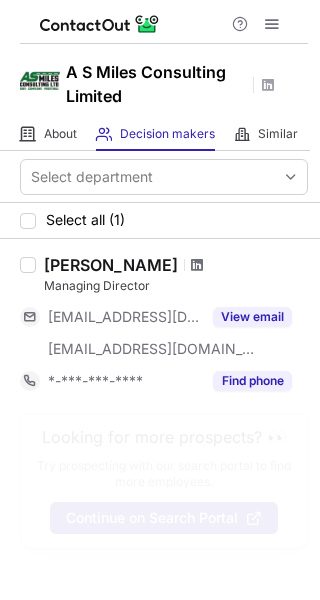 click at bounding box center [197, 265] 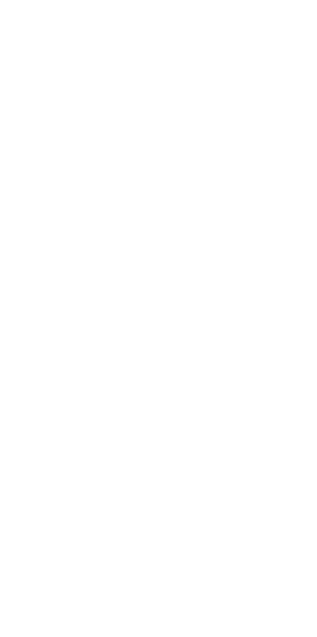 scroll, scrollTop: 0, scrollLeft: 0, axis: both 